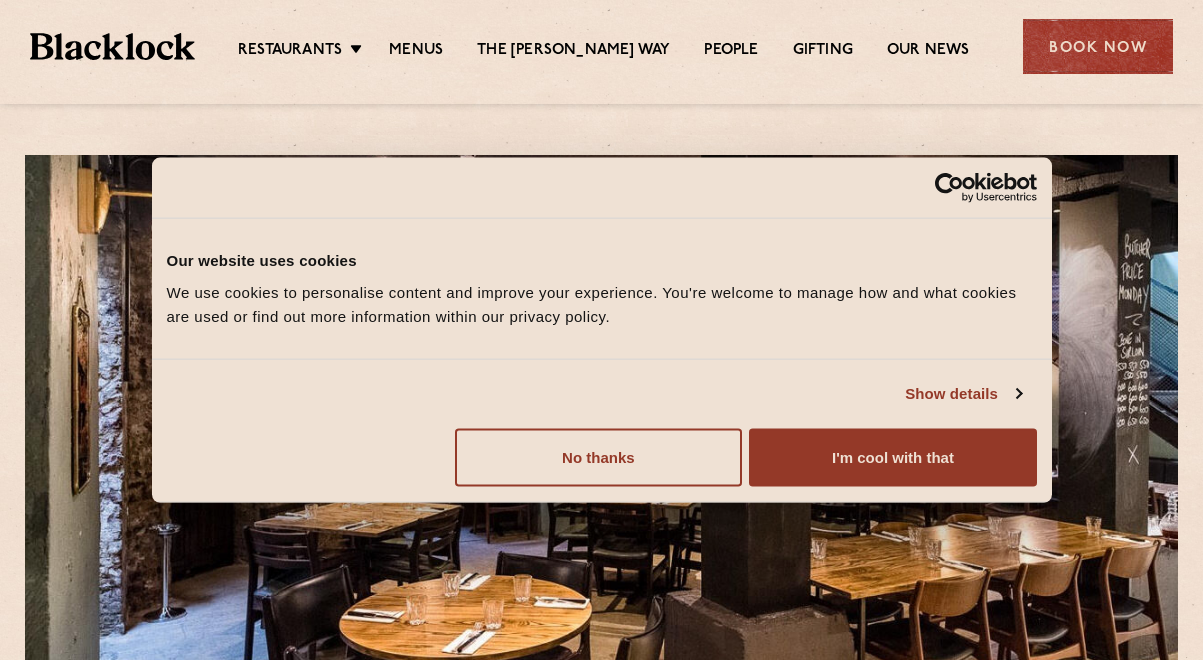 scroll, scrollTop: 0, scrollLeft: 0, axis: both 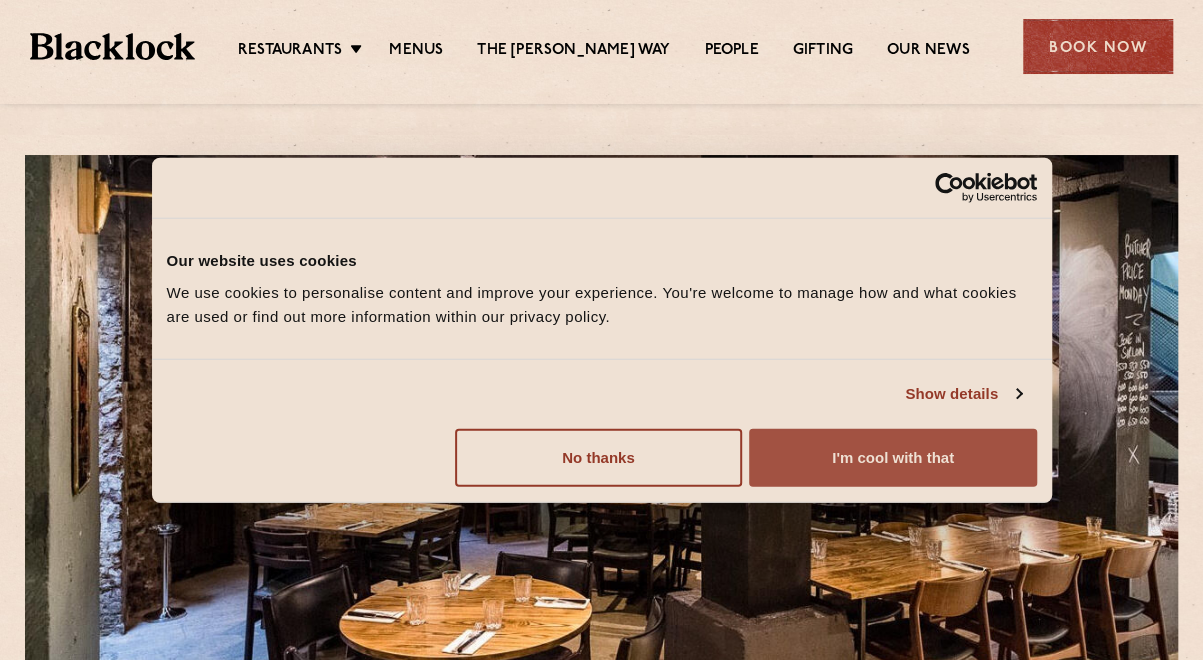 click on "I'm cool with that" at bounding box center (892, 457) 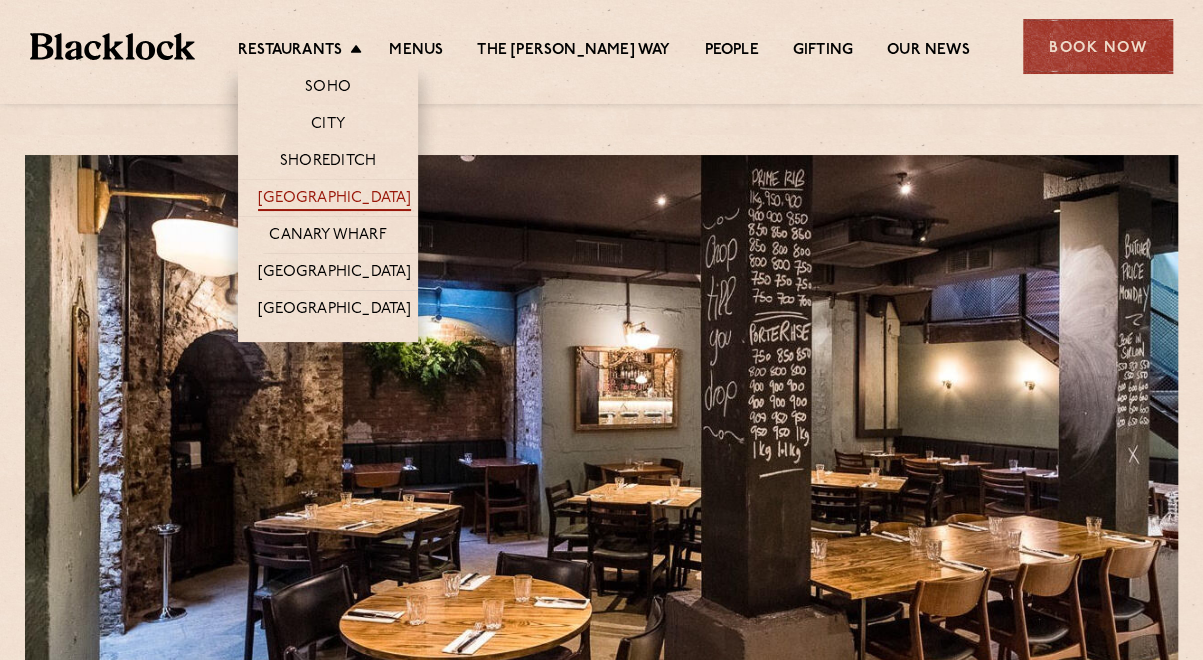 click on "[GEOGRAPHIC_DATA]" at bounding box center (334, 200) 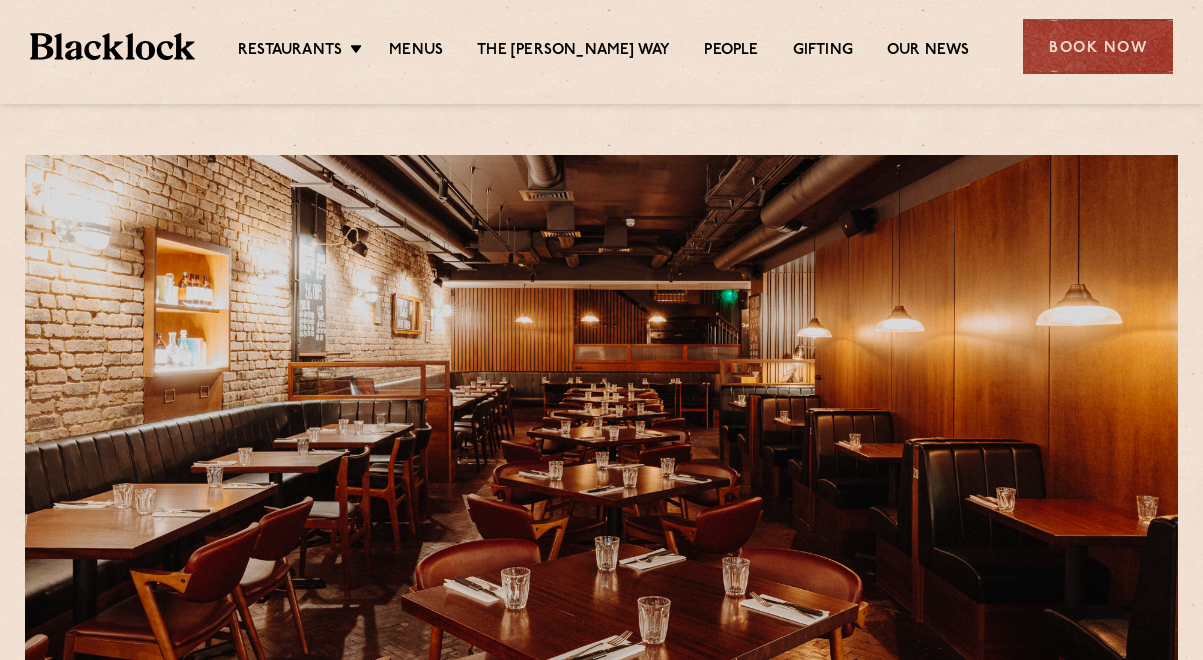 scroll, scrollTop: 0, scrollLeft: 0, axis: both 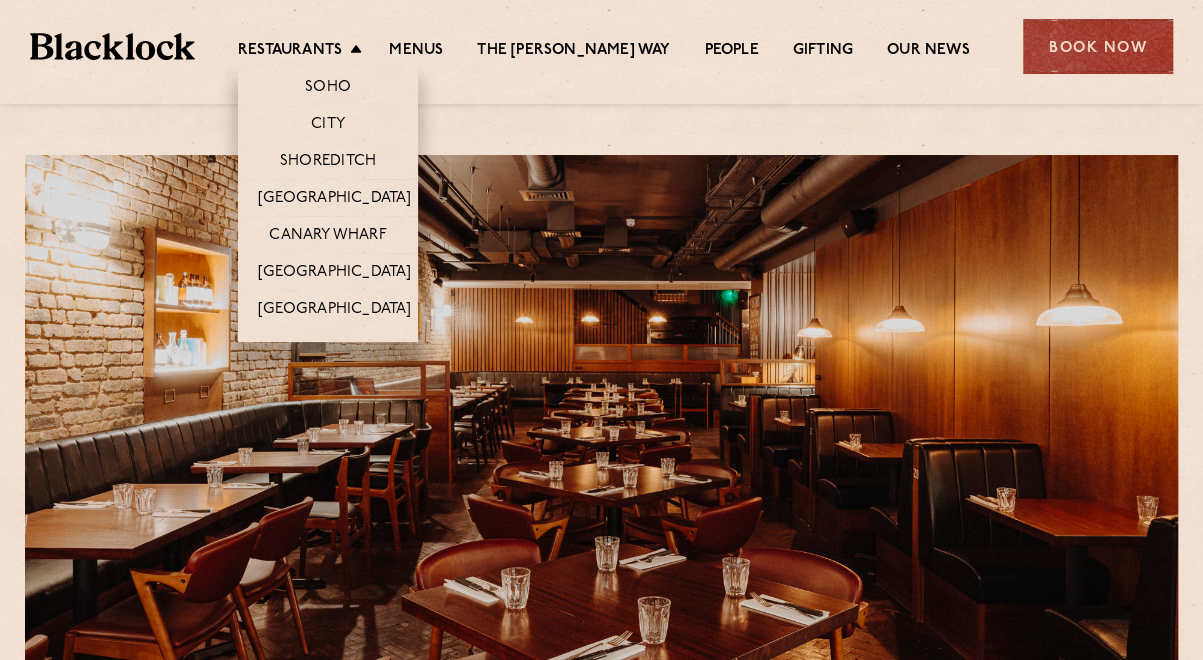 click on "Restaurants Soho City Shoreditch Covent Garden Canary Wharf Manchester Birmingham" at bounding box center (305, 52) 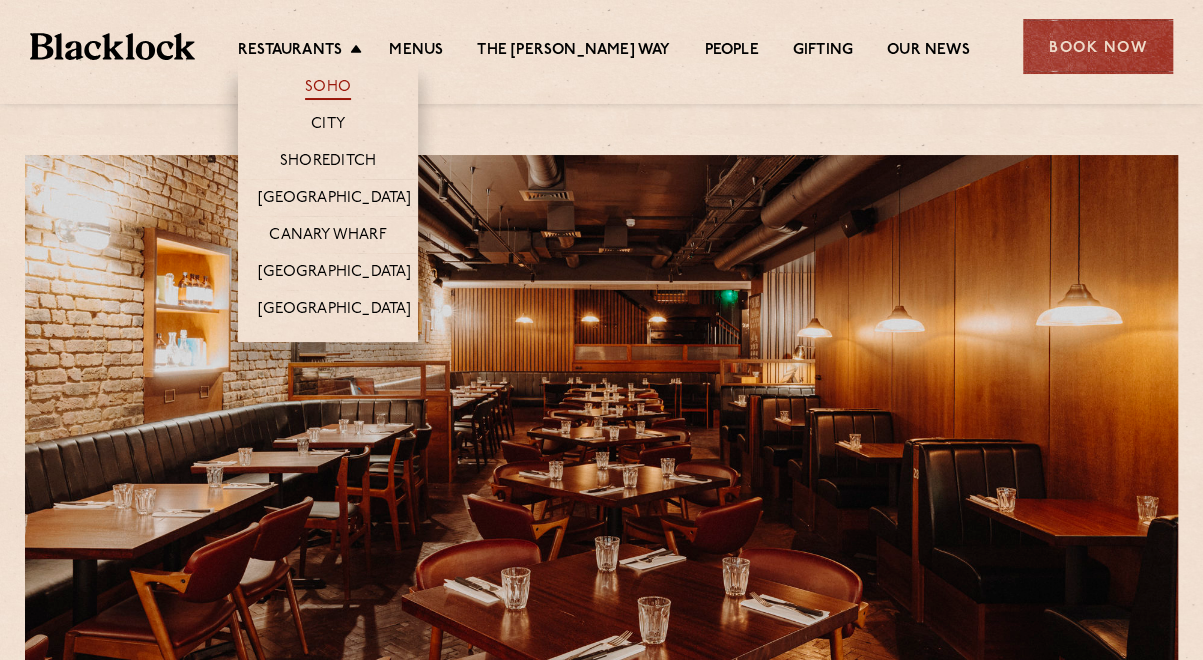 click on "Soho" at bounding box center [328, 89] 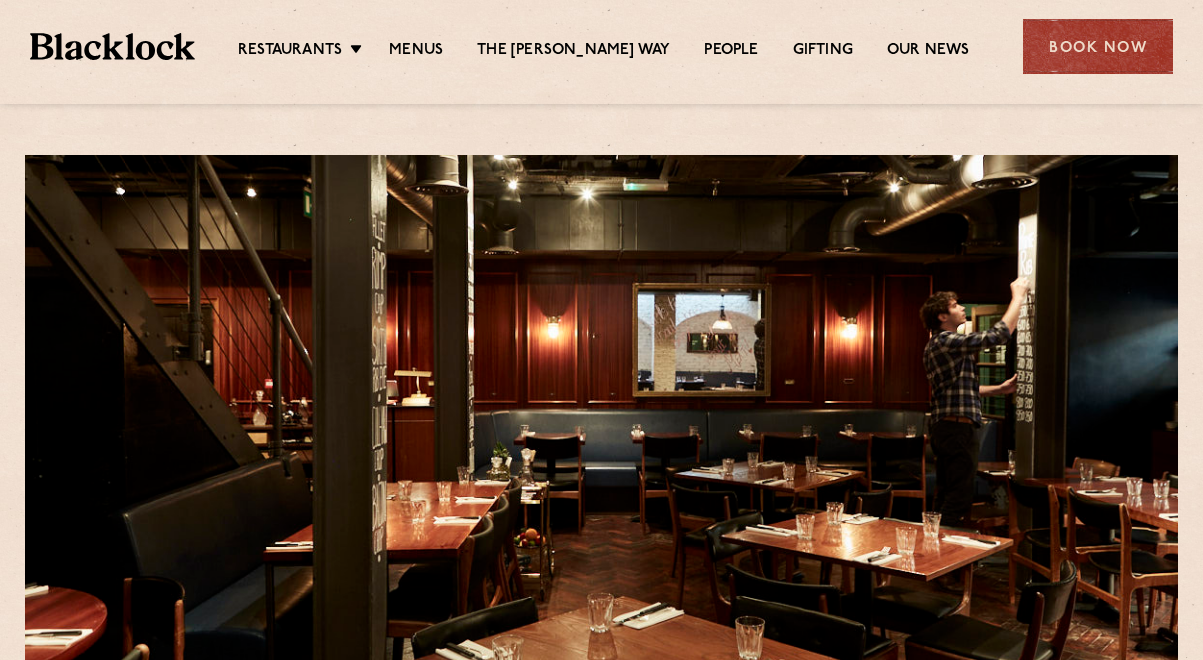 scroll, scrollTop: 0, scrollLeft: 0, axis: both 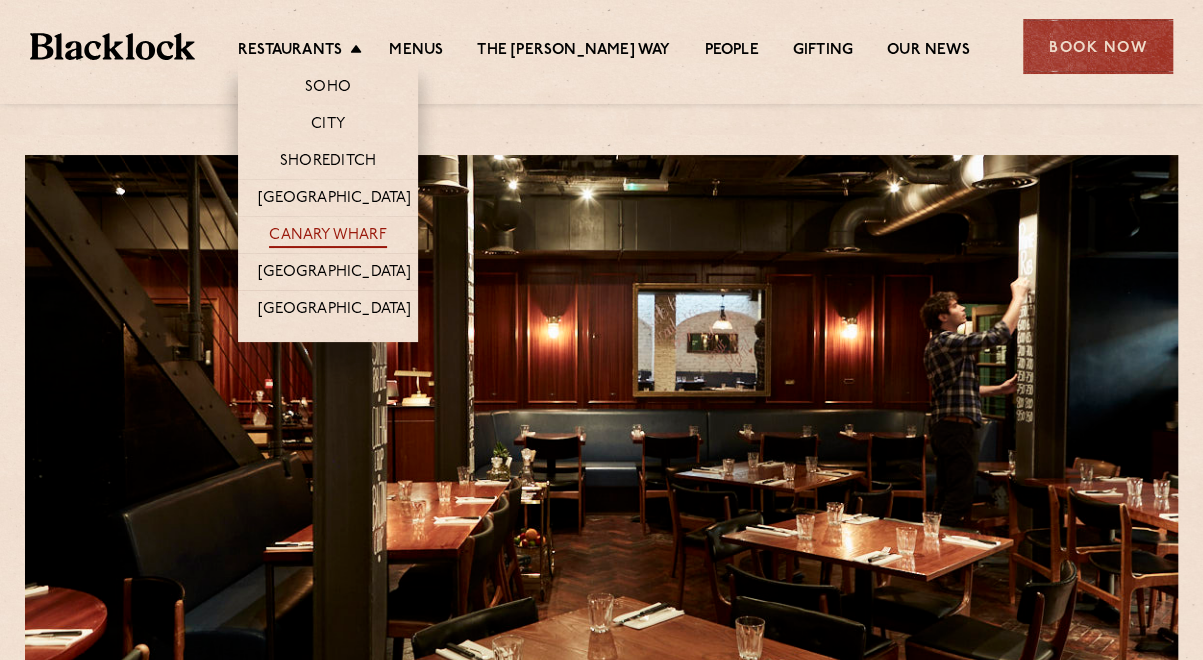 click on "Canary Wharf" at bounding box center [327, 237] 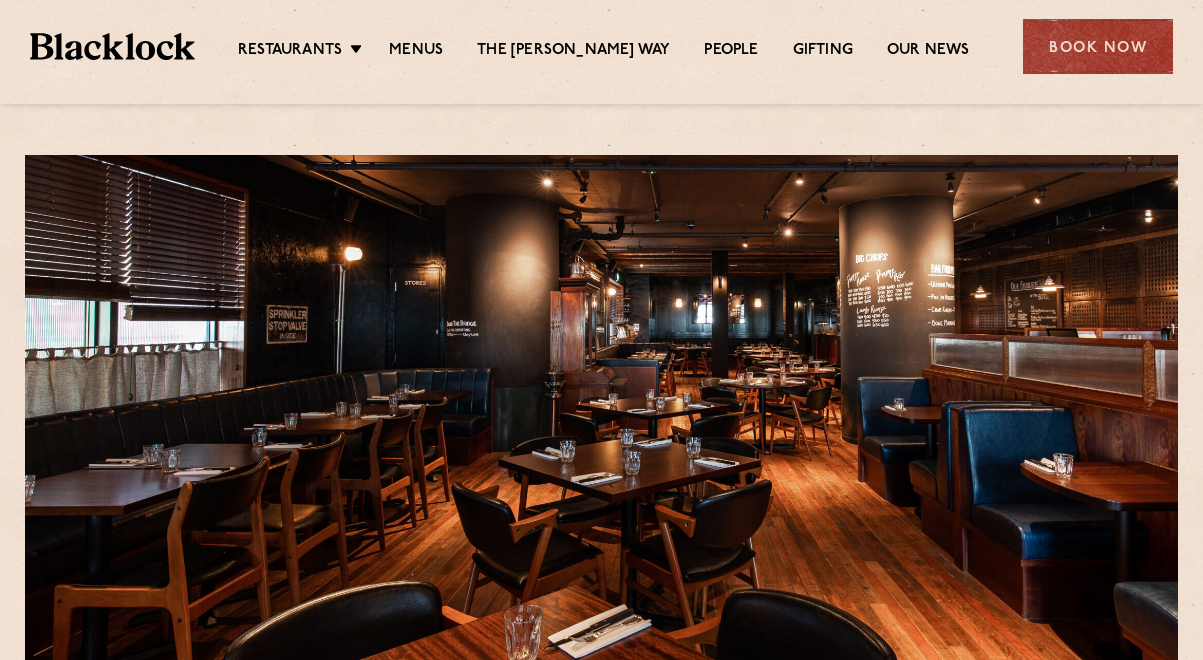 scroll, scrollTop: 0, scrollLeft: 0, axis: both 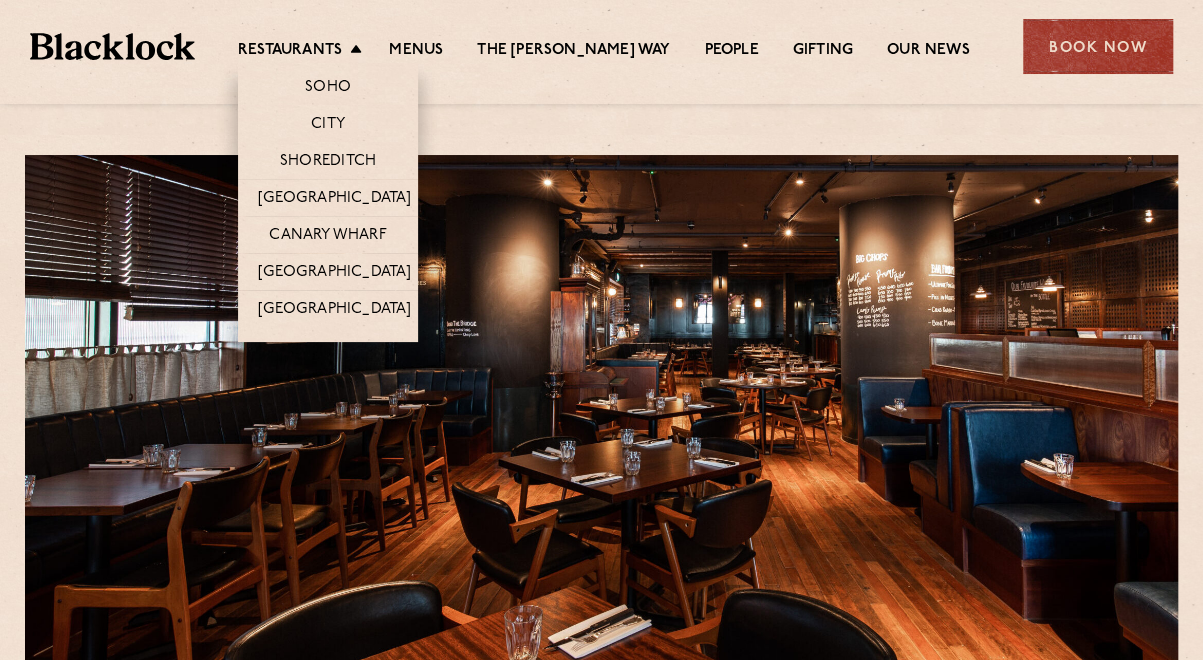click on "Restaurants Soho City Shoreditch Covent Garden Canary Wharf Manchester Birmingham" at bounding box center (305, 52) 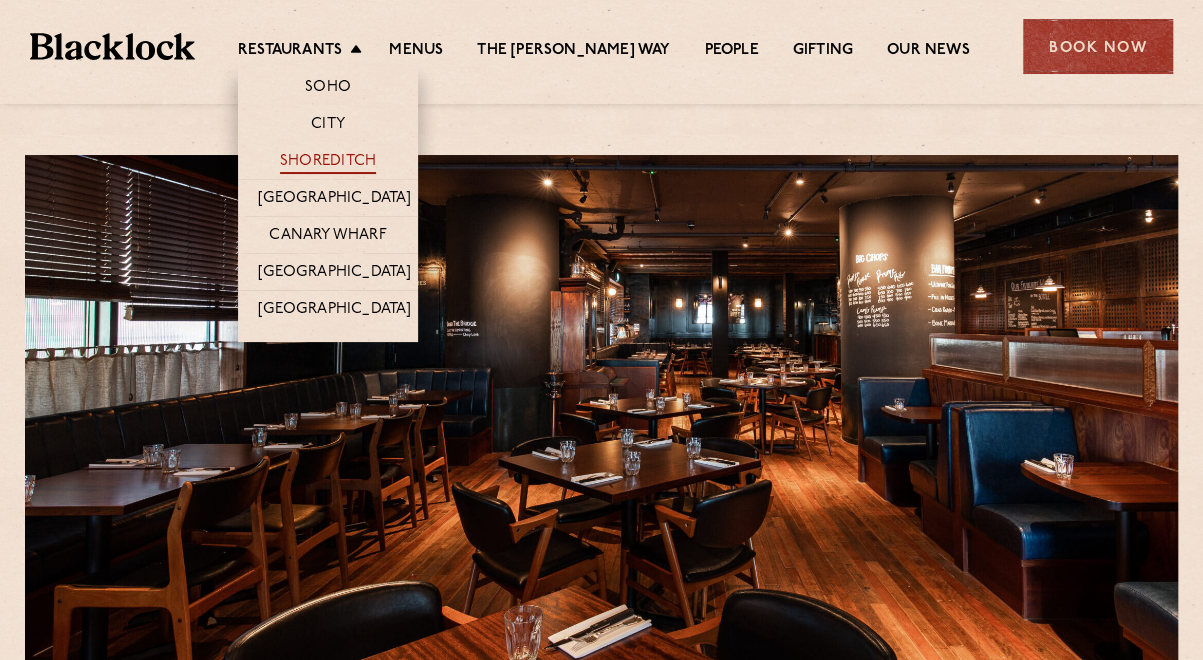 click on "Shoreditch" at bounding box center [328, 163] 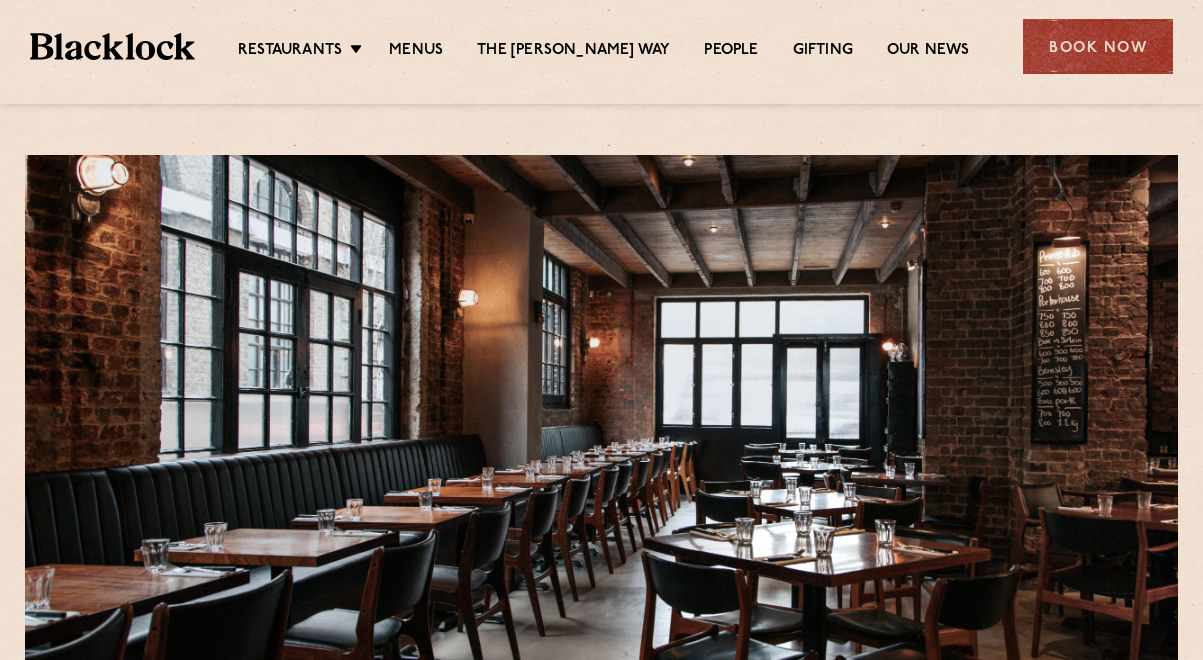 scroll, scrollTop: 0, scrollLeft: 0, axis: both 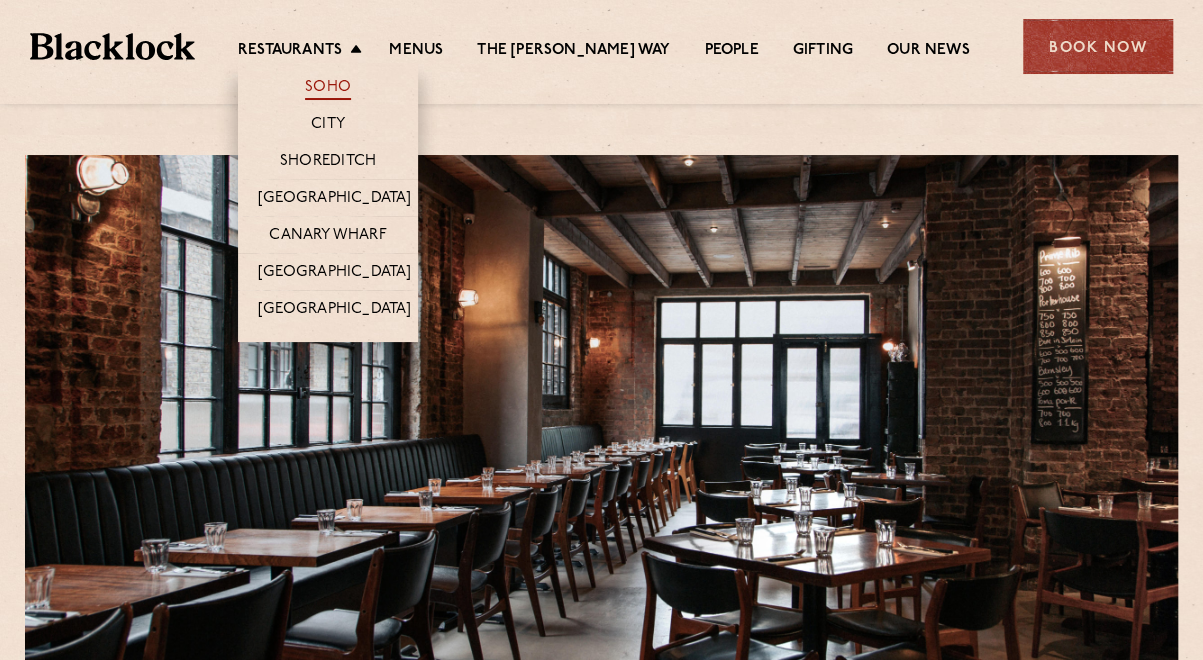 click on "Soho" at bounding box center [328, 89] 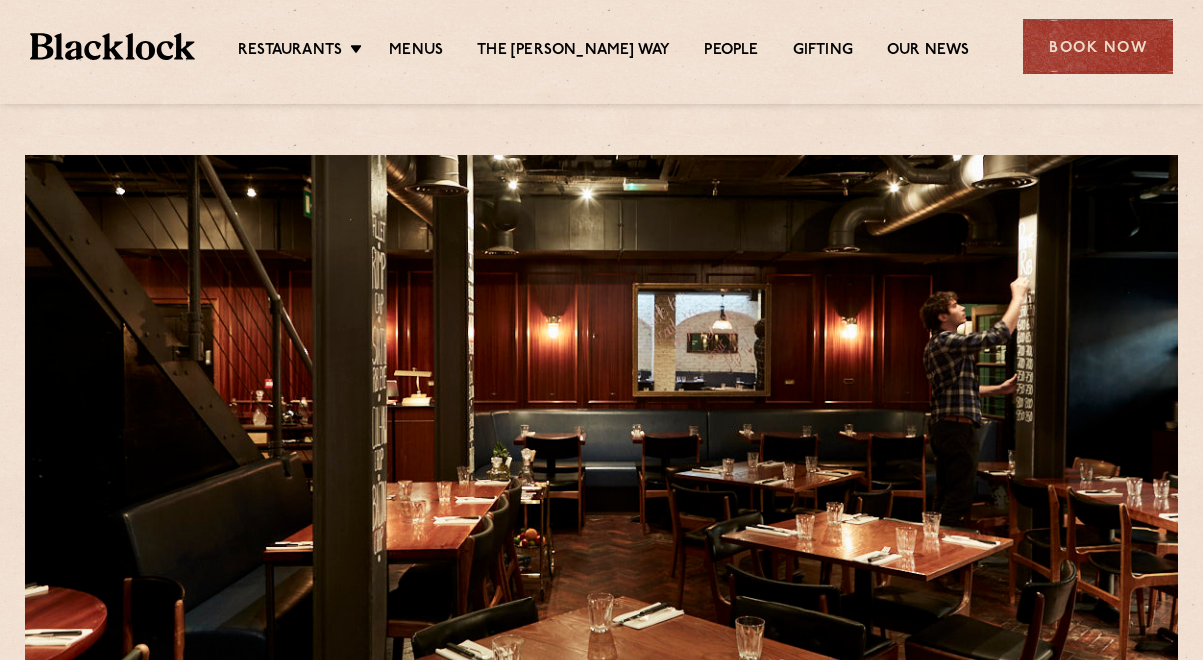 scroll, scrollTop: 0, scrollLeft: 0, axis: both 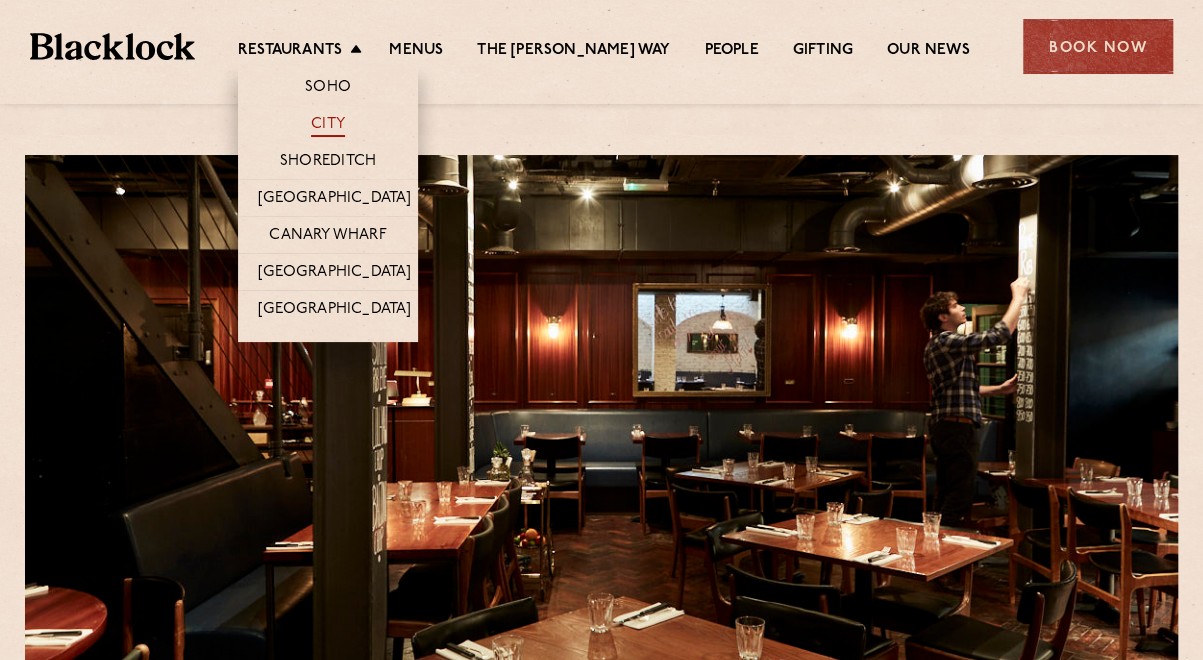click on "City" at bounding box center [328, 126] 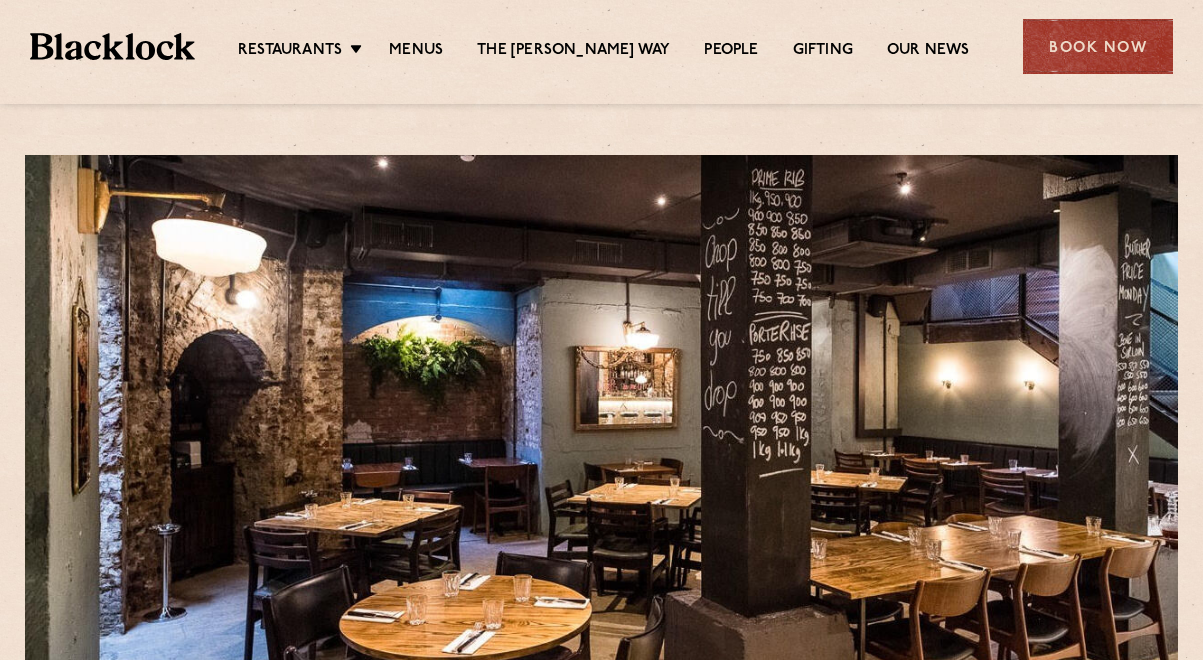 scroll, scrollTop: 0, scrollLeft: 0, axis: both 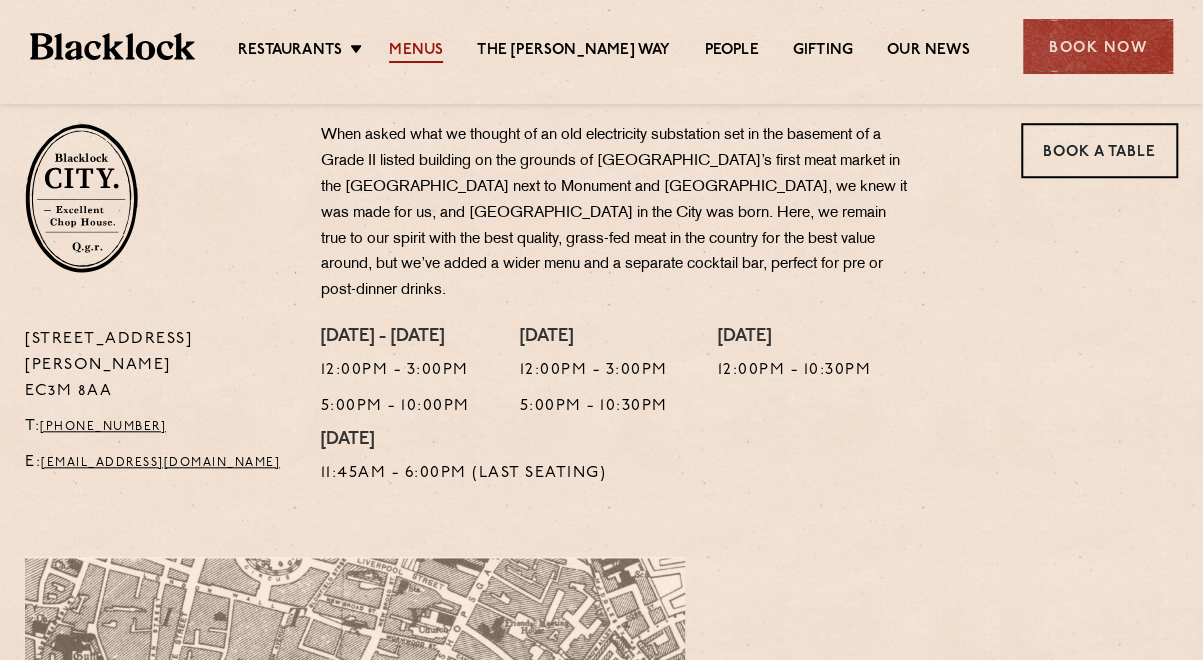 click on "Menus" at bounding box center (416, 52) 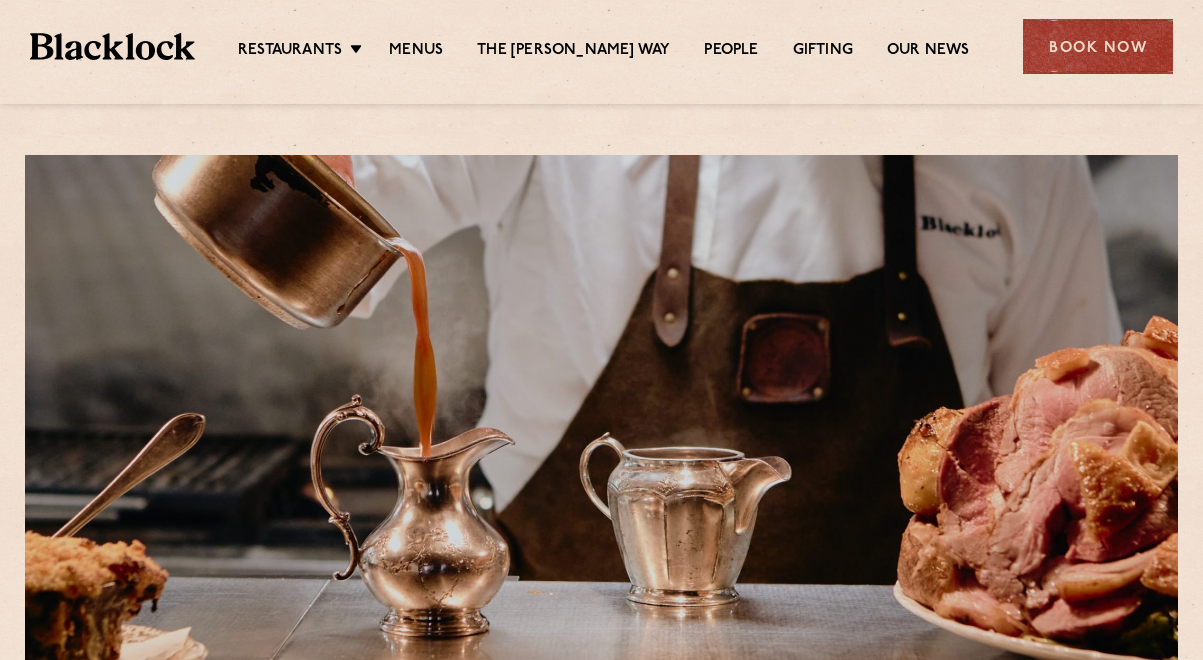 scroll, scrollTop: 0, scrollLeft: 0, axis: both 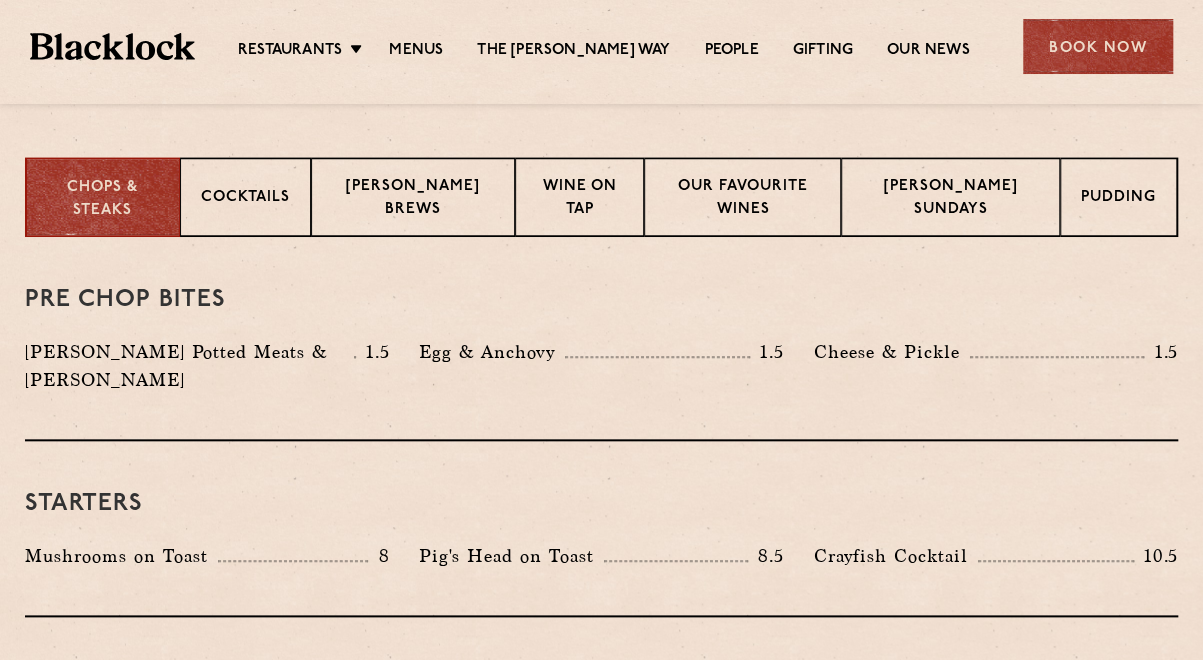 click on "Select a restaurant SOHO Soho Birmingham City Shoreditch Covent Garden Canary Wharf Manchester   View PDF Menu   View PDF Menu   View PDF Menu   View PDF Menu   View PDF Menu   View PDF Menu   View PDF Menu" at bounding box center [601, 54] 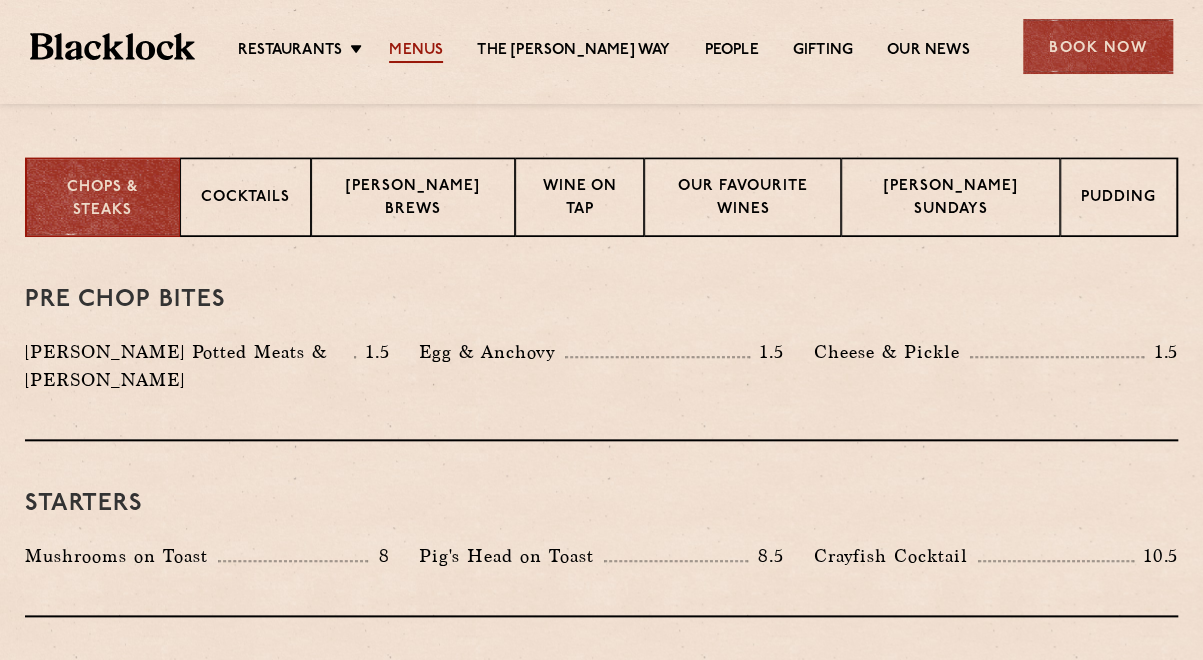 click on "Menus" at bounding box center (416, 52) 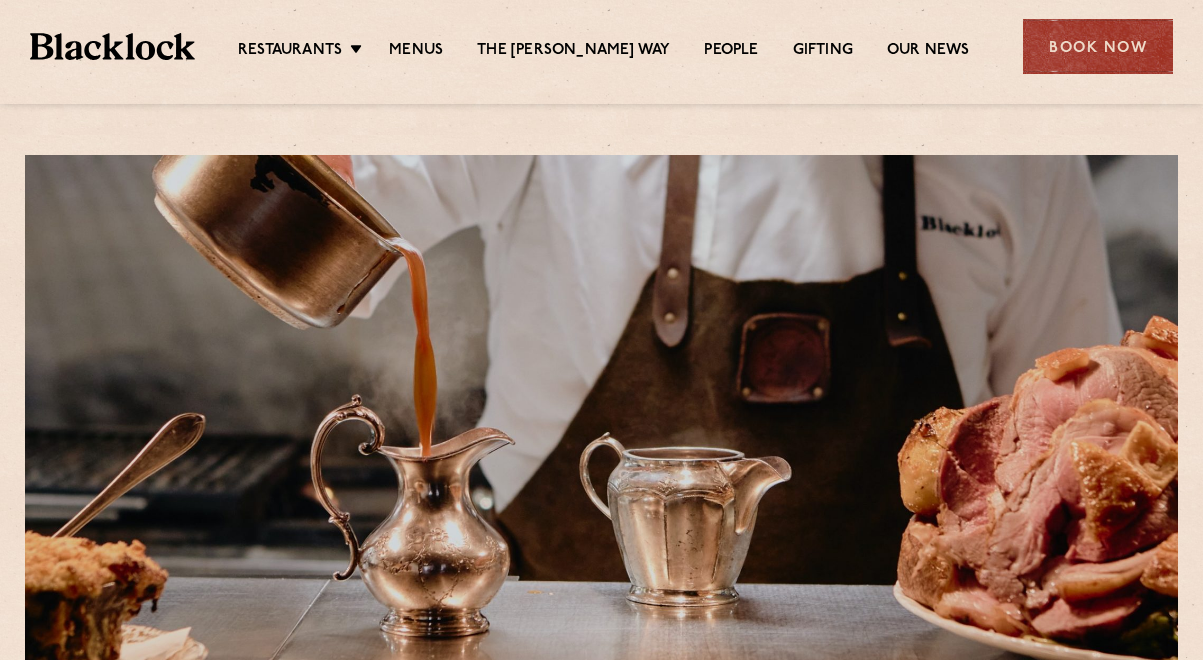 scroll, scrollTop: 0, scrollLeft: 0, axis: both 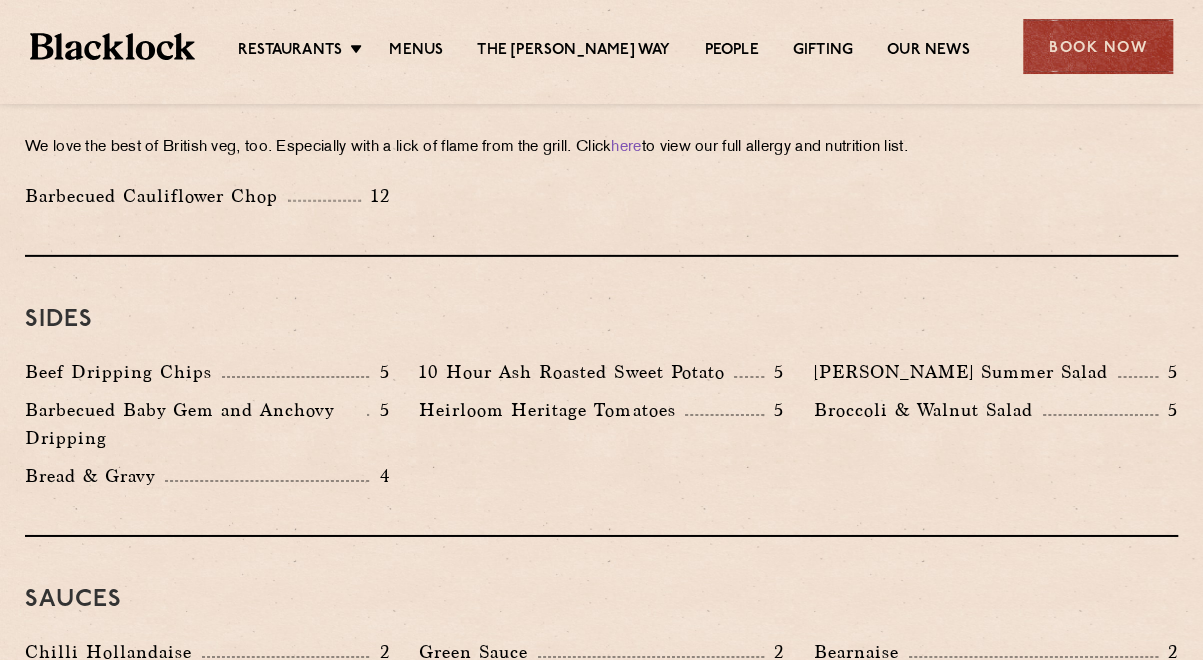 click on "Barbecued Baby Gem and Anchovy Dripping 5" at bounding box center [207, 429] 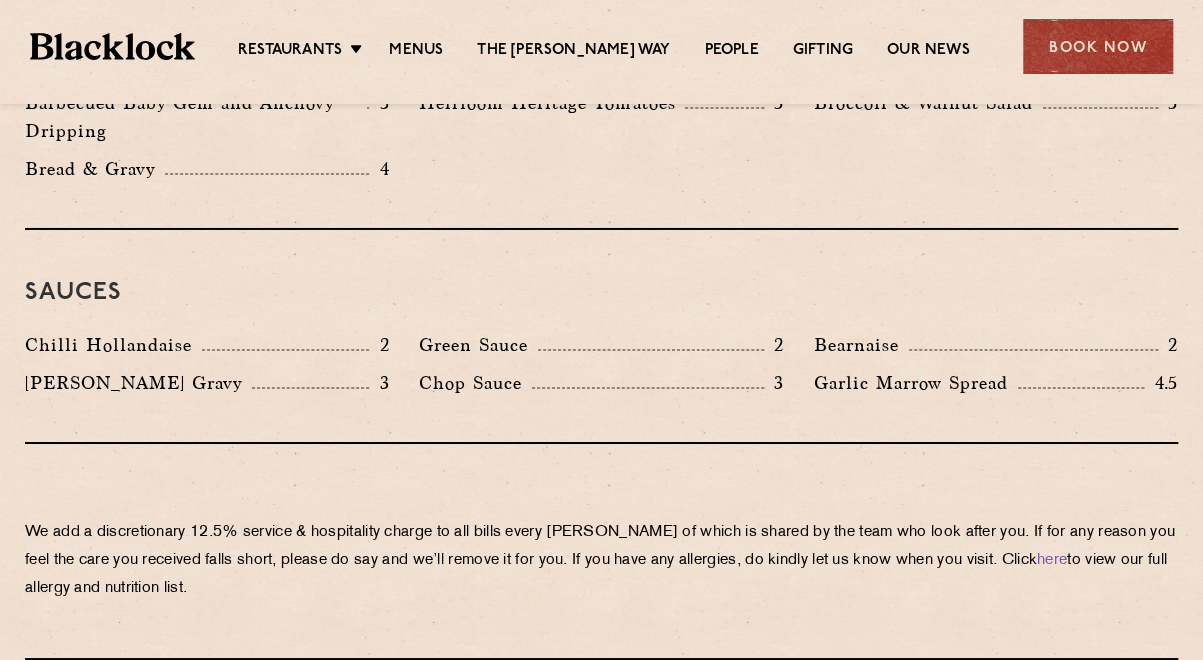 scroll, scrollTop: 3206, scrollLeft: 0, axis: vertical 